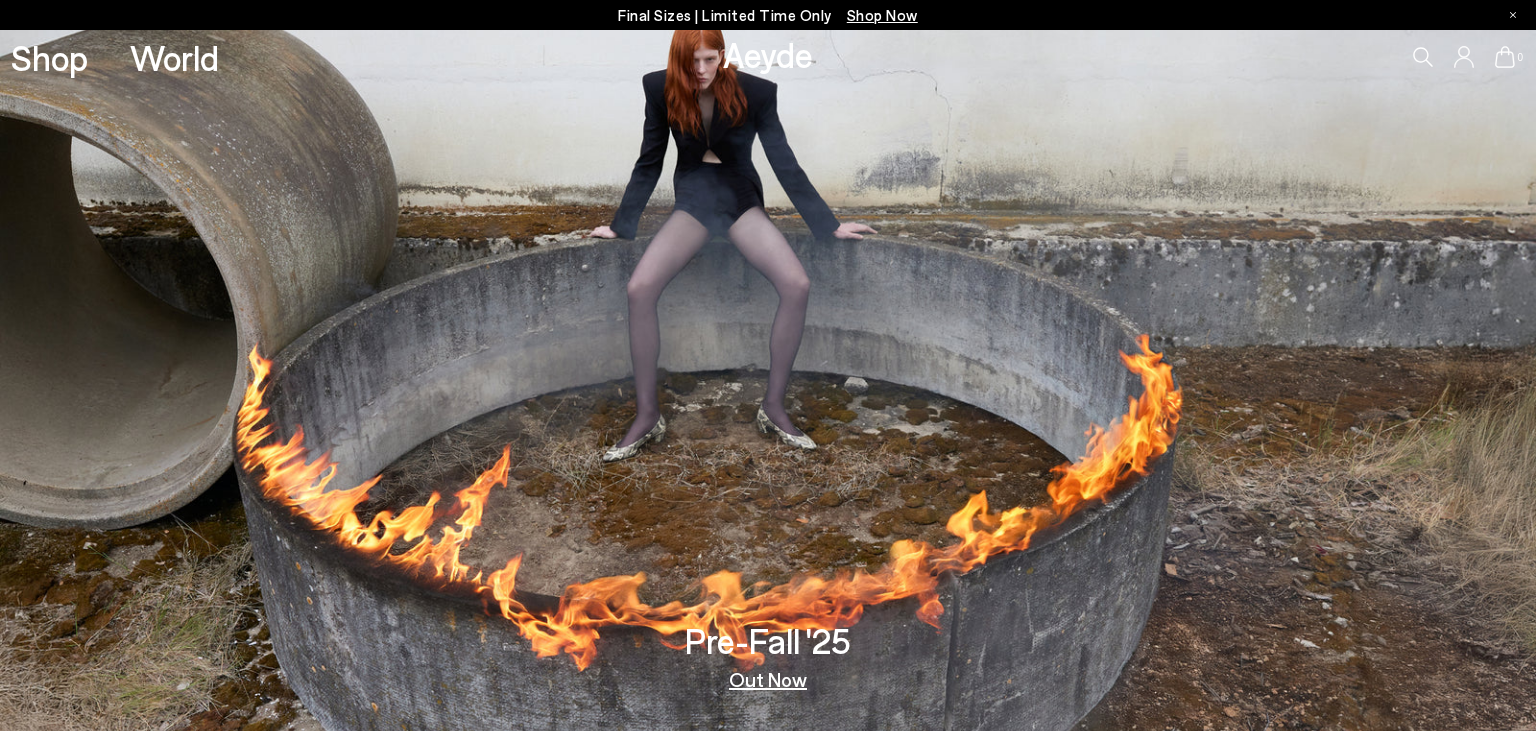 scroll, scrollTop: 0, scrollLeft: 0, axis: both 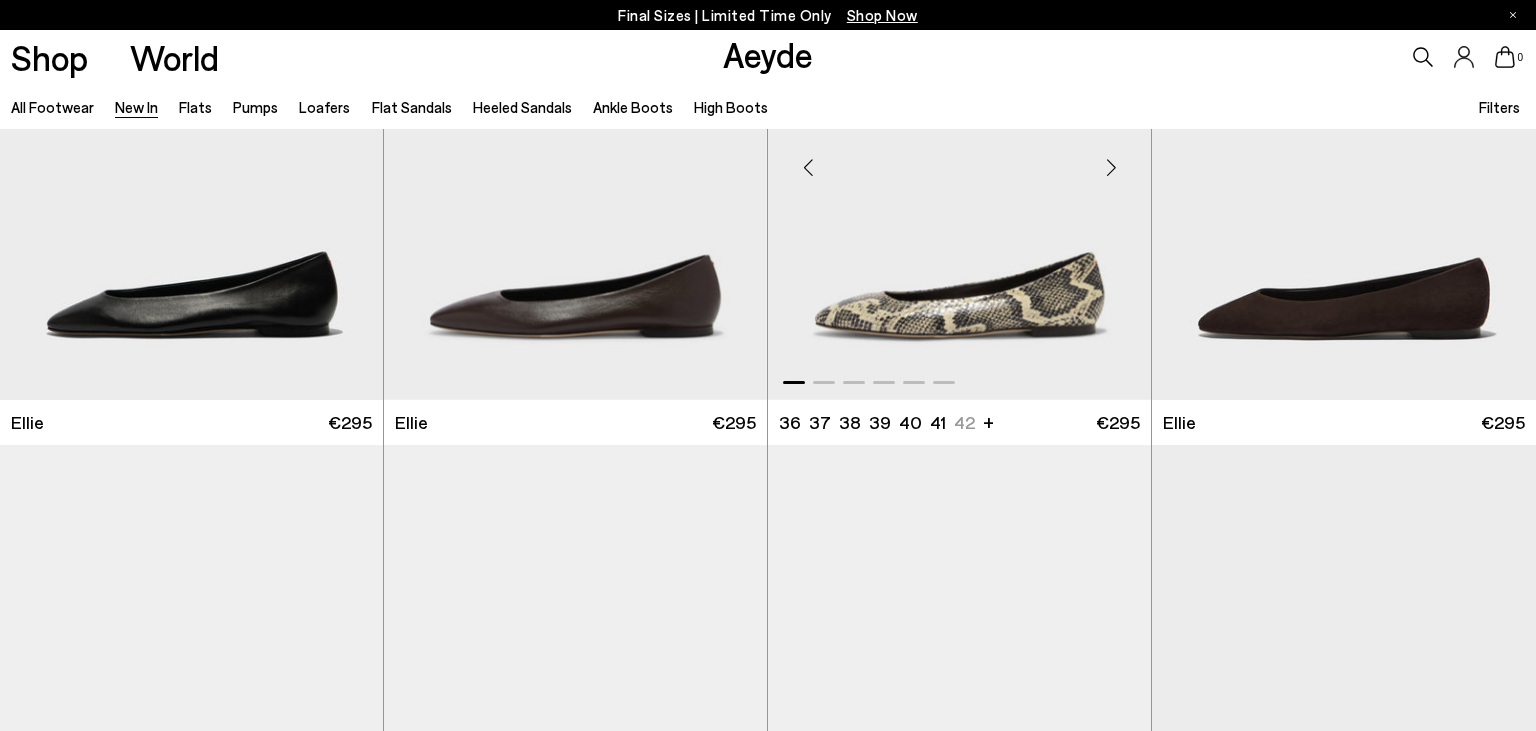 click at bounding box center (1111, 167) 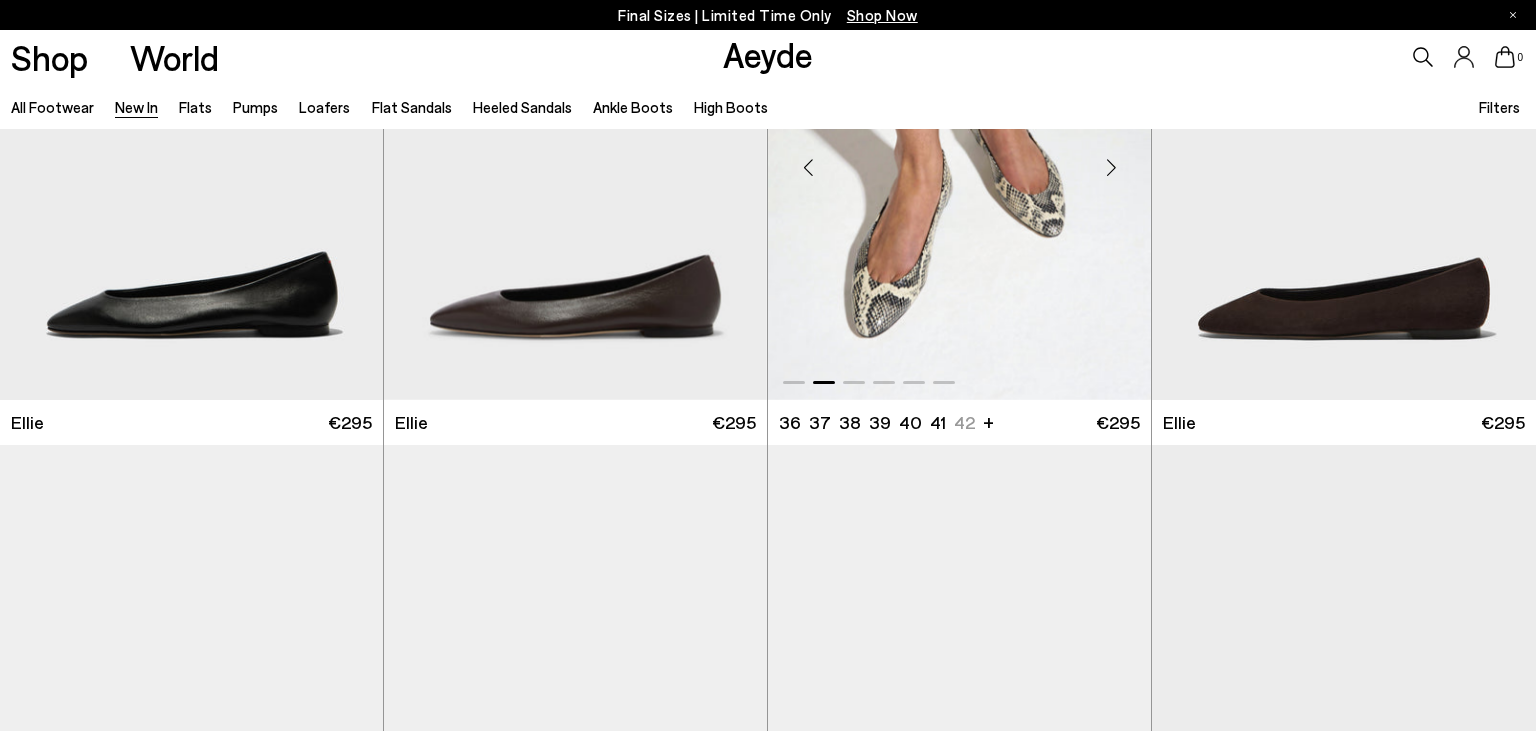 click at bounding box center (1111, 167) 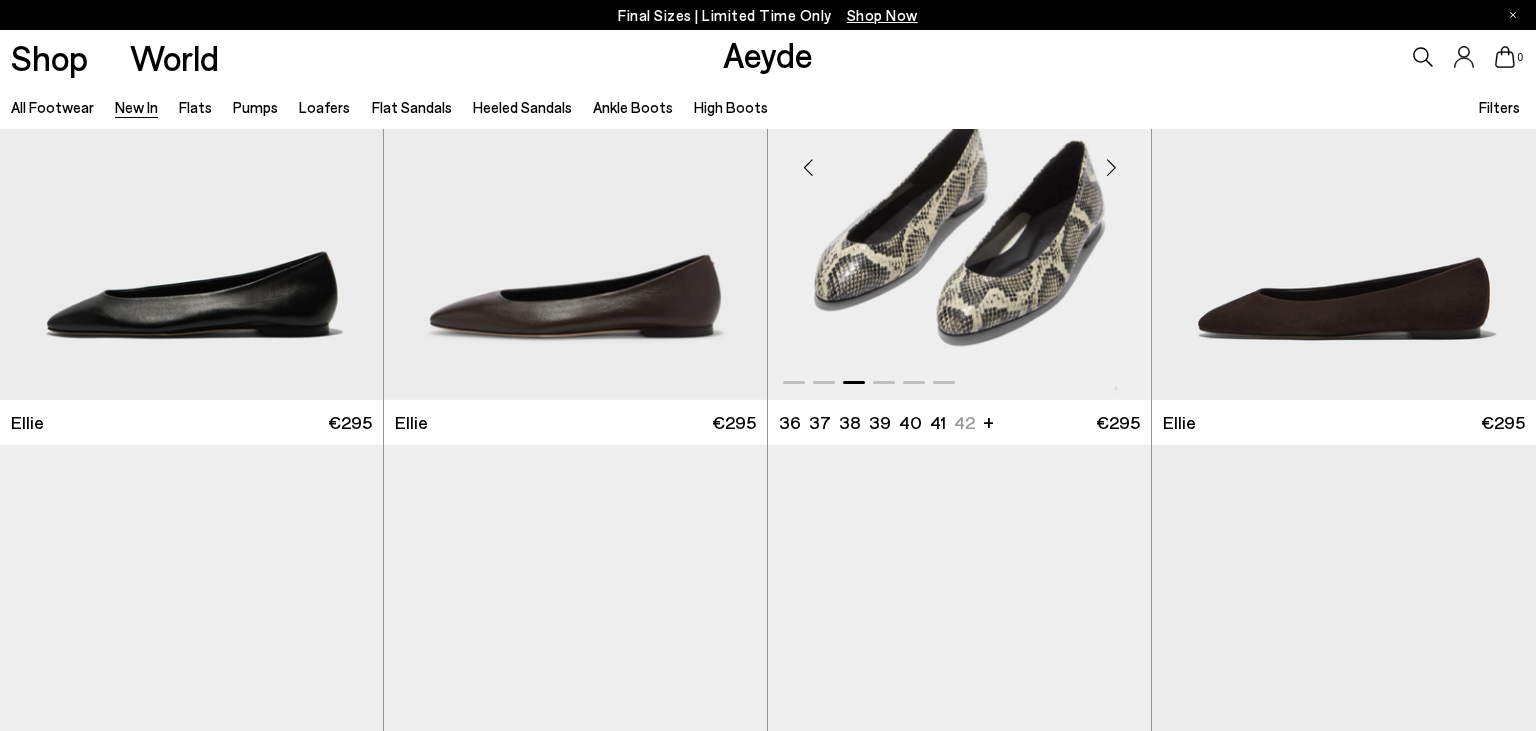click at bounding box center (1111, 167) 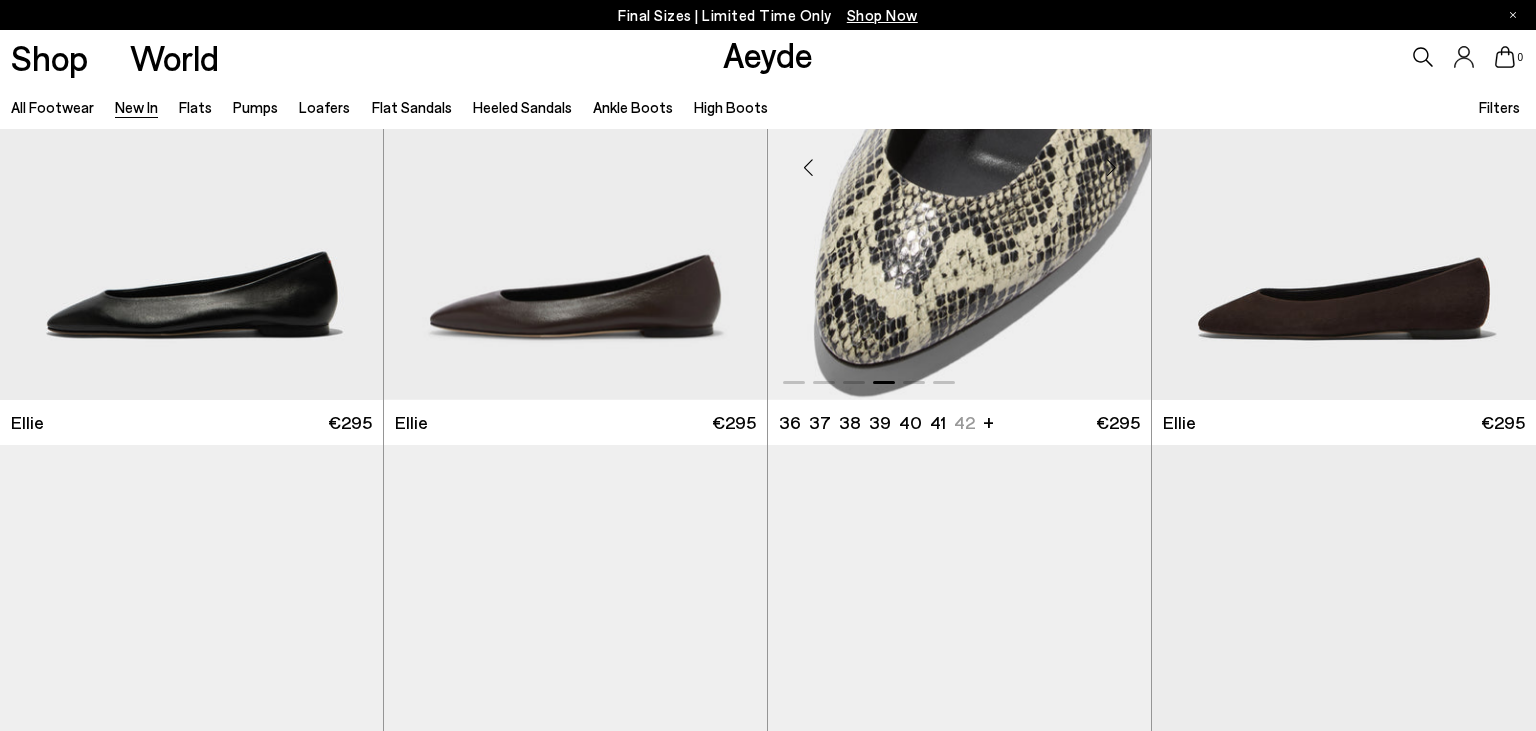 click at bounding box center [1111, 167] 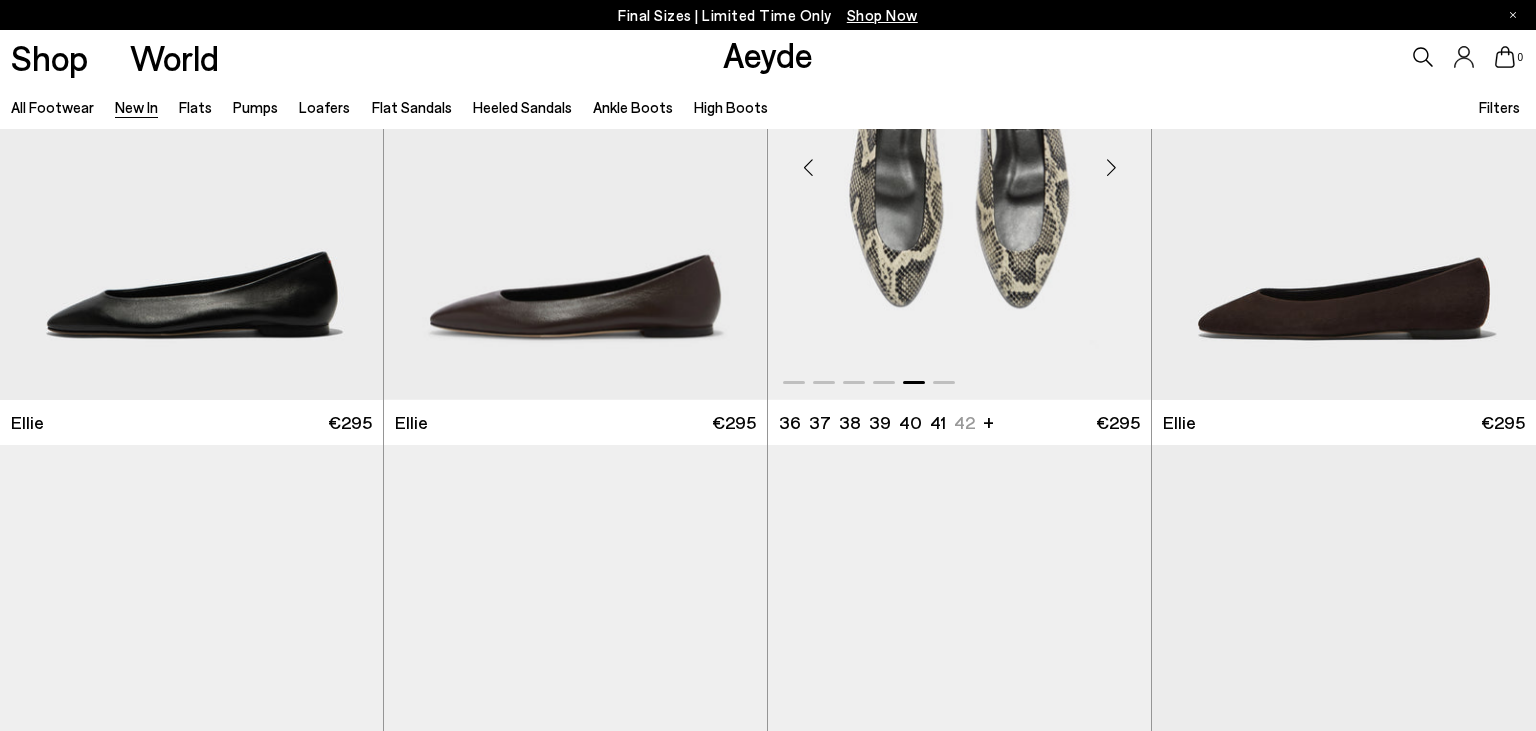 click at bounding box center [1111, 167] 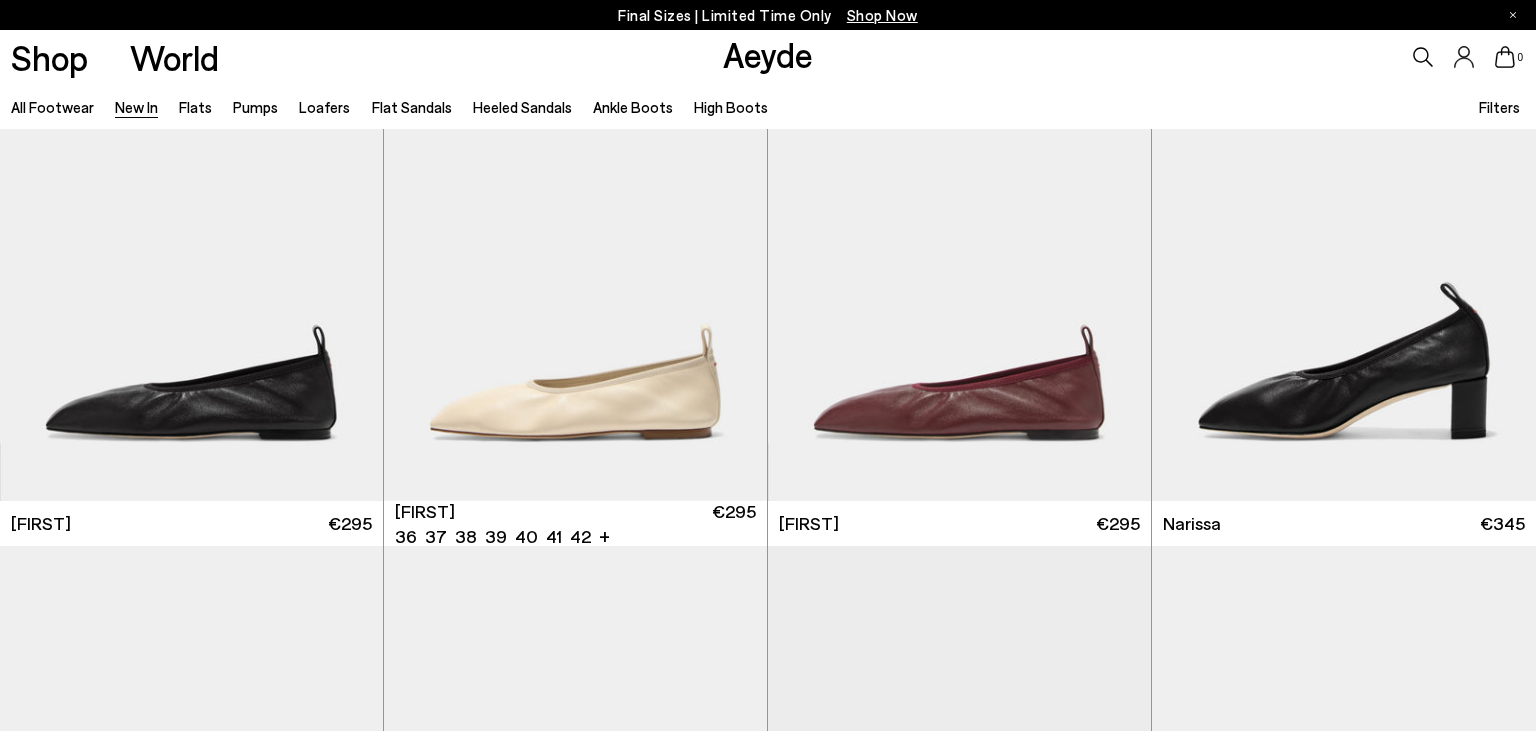 scroll, scrollTop: 1795, scrollLeft: 0, axis: vertical 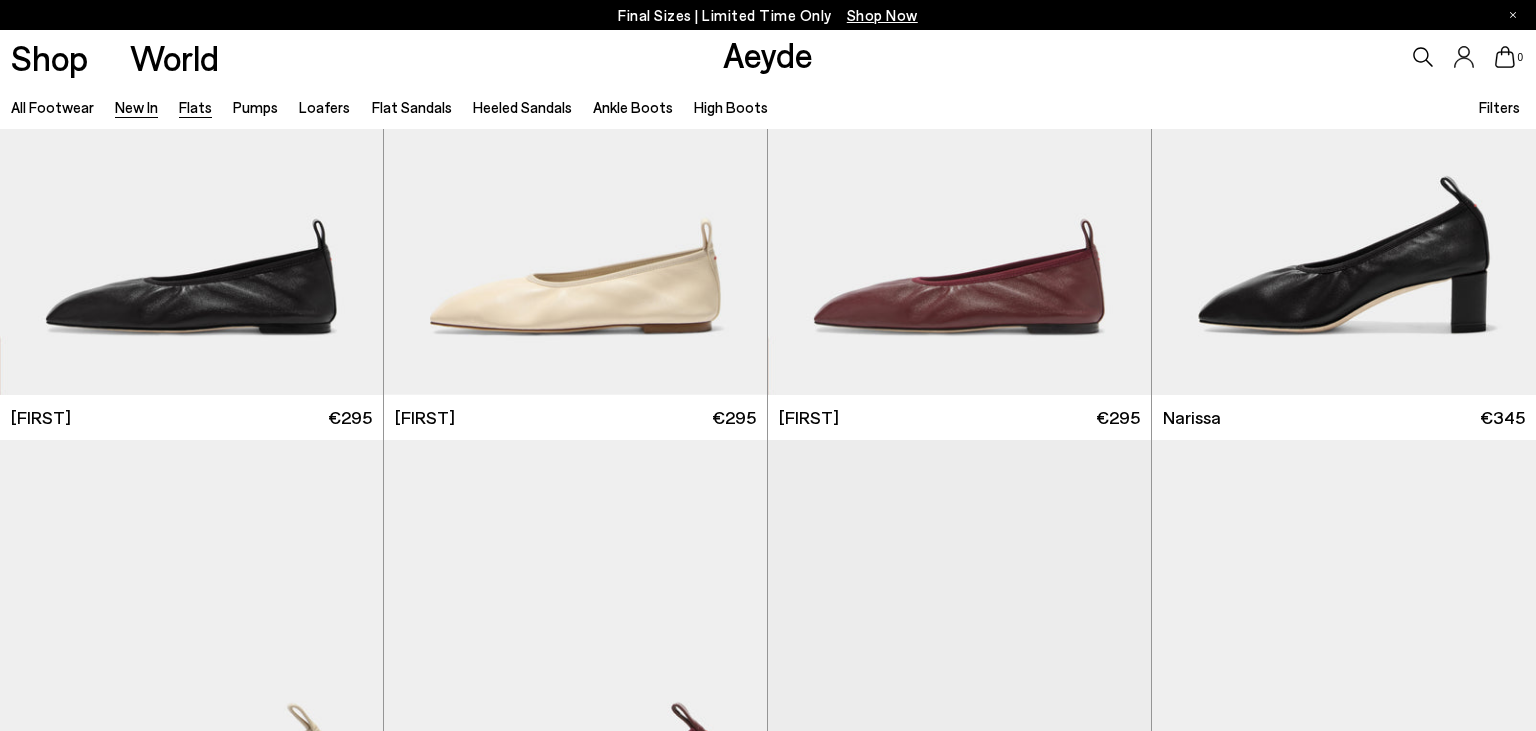 click on "Flats" at bounding box center (195, 107) 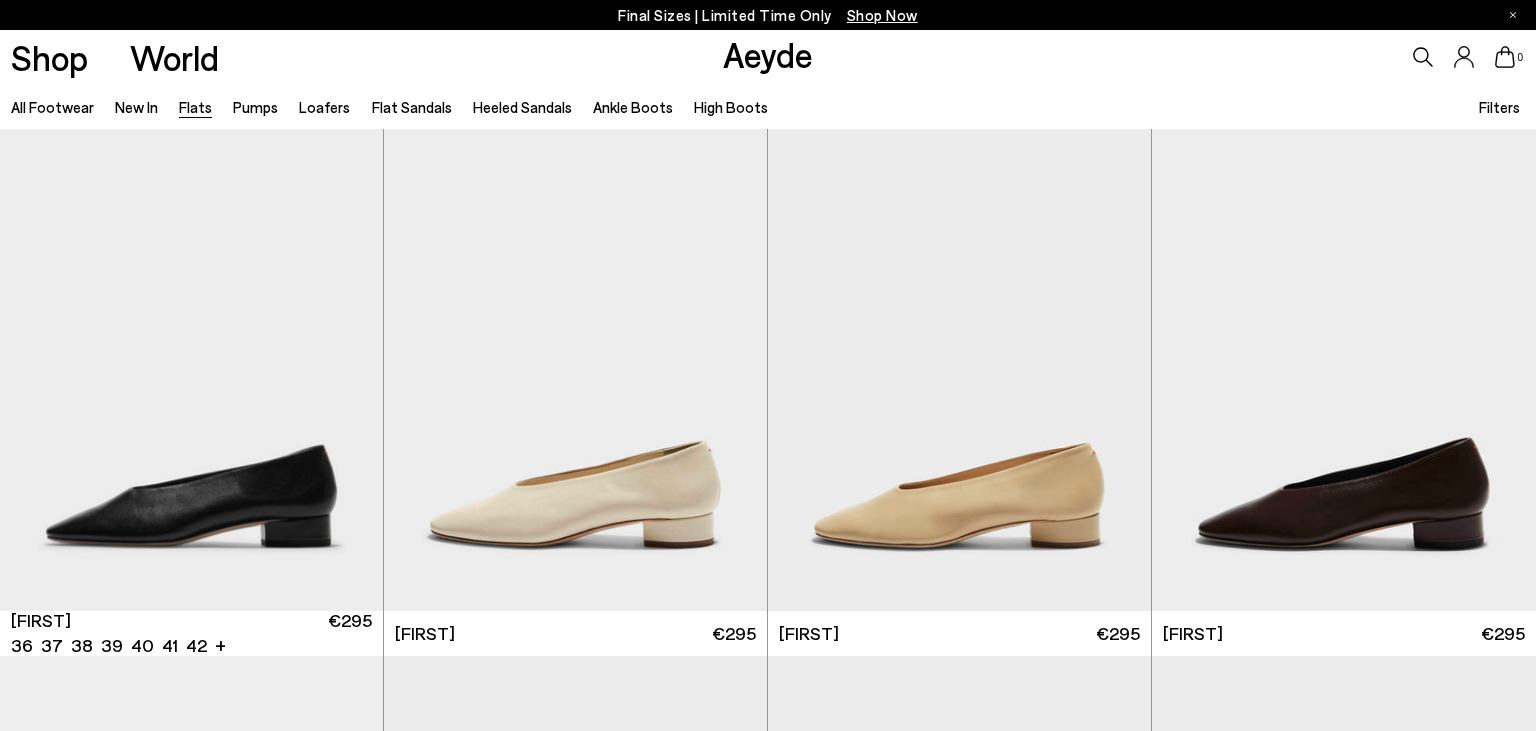 scroll, scrollTop: 0, scrollLeft: 0, axis: both 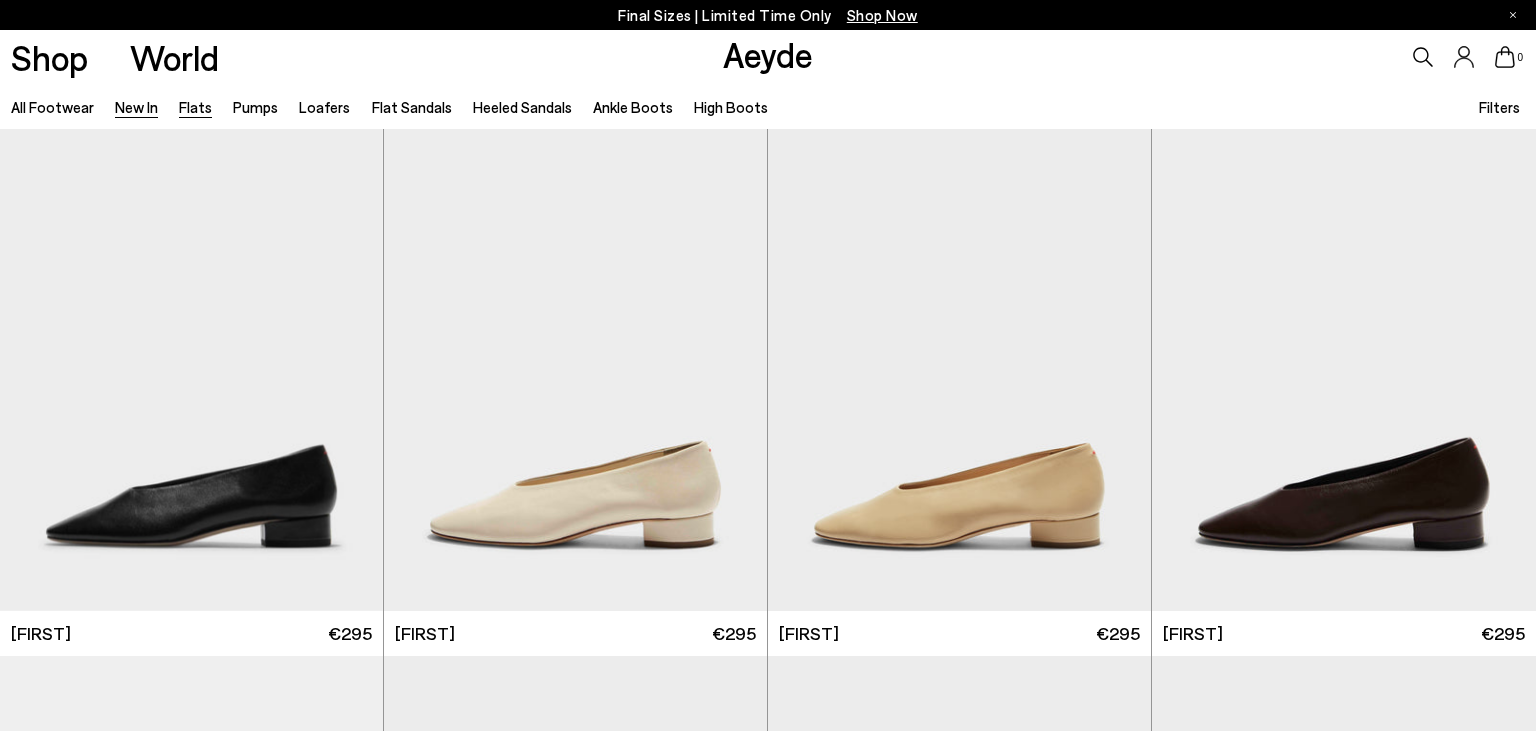 click on "New In" at bounding box center (136, 107) 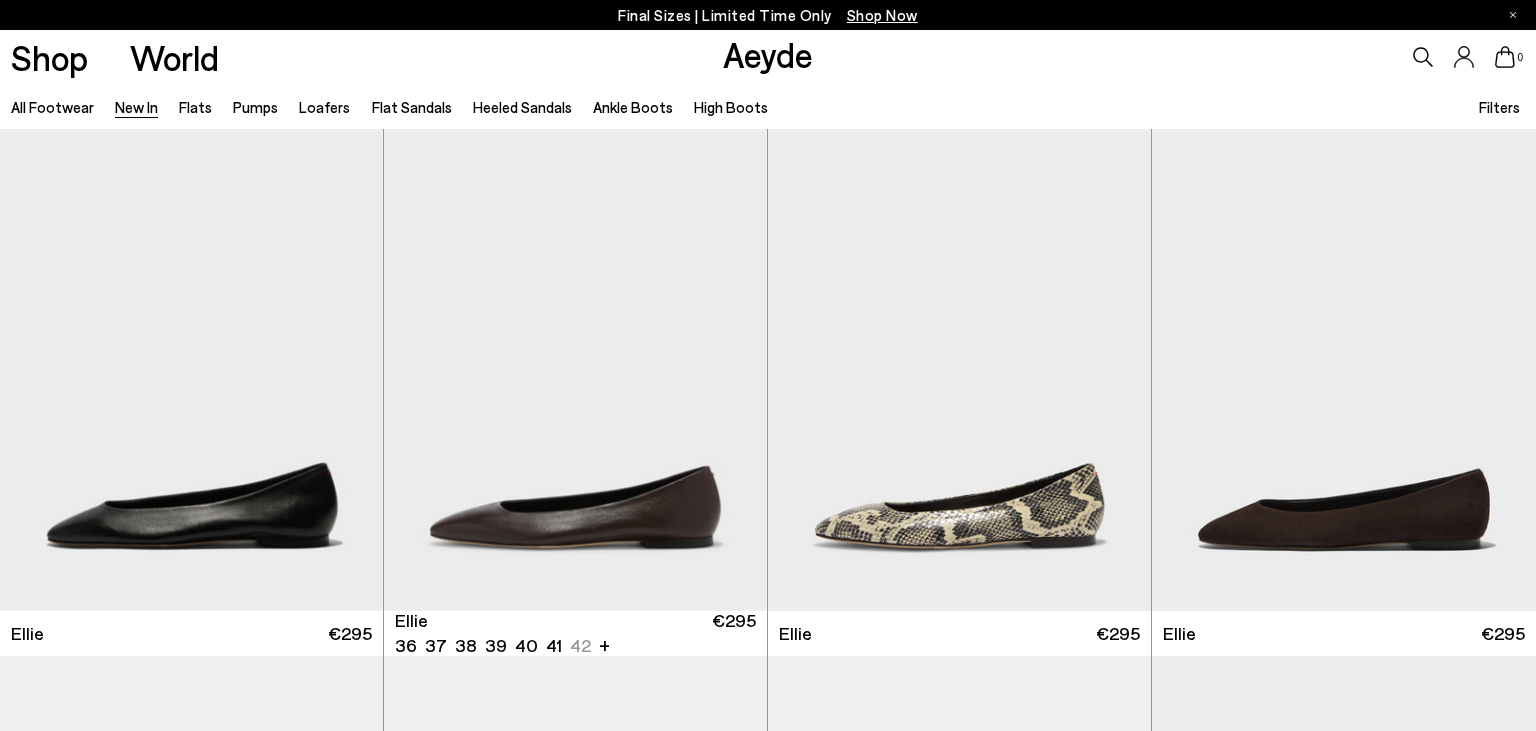 scroll, scrollTop: 0, scrollLeft: 0, axis: both 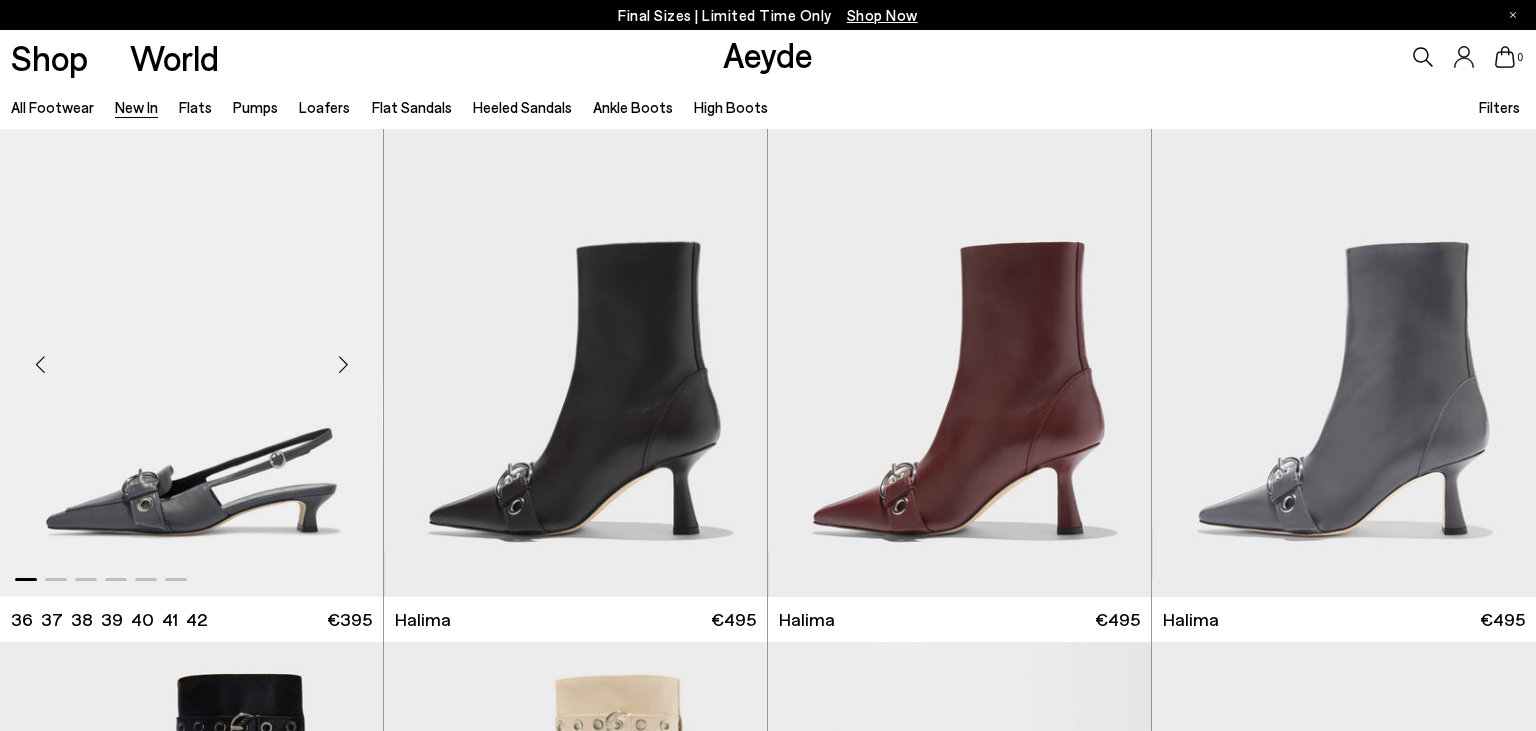 click at bounding box center (343, 364) 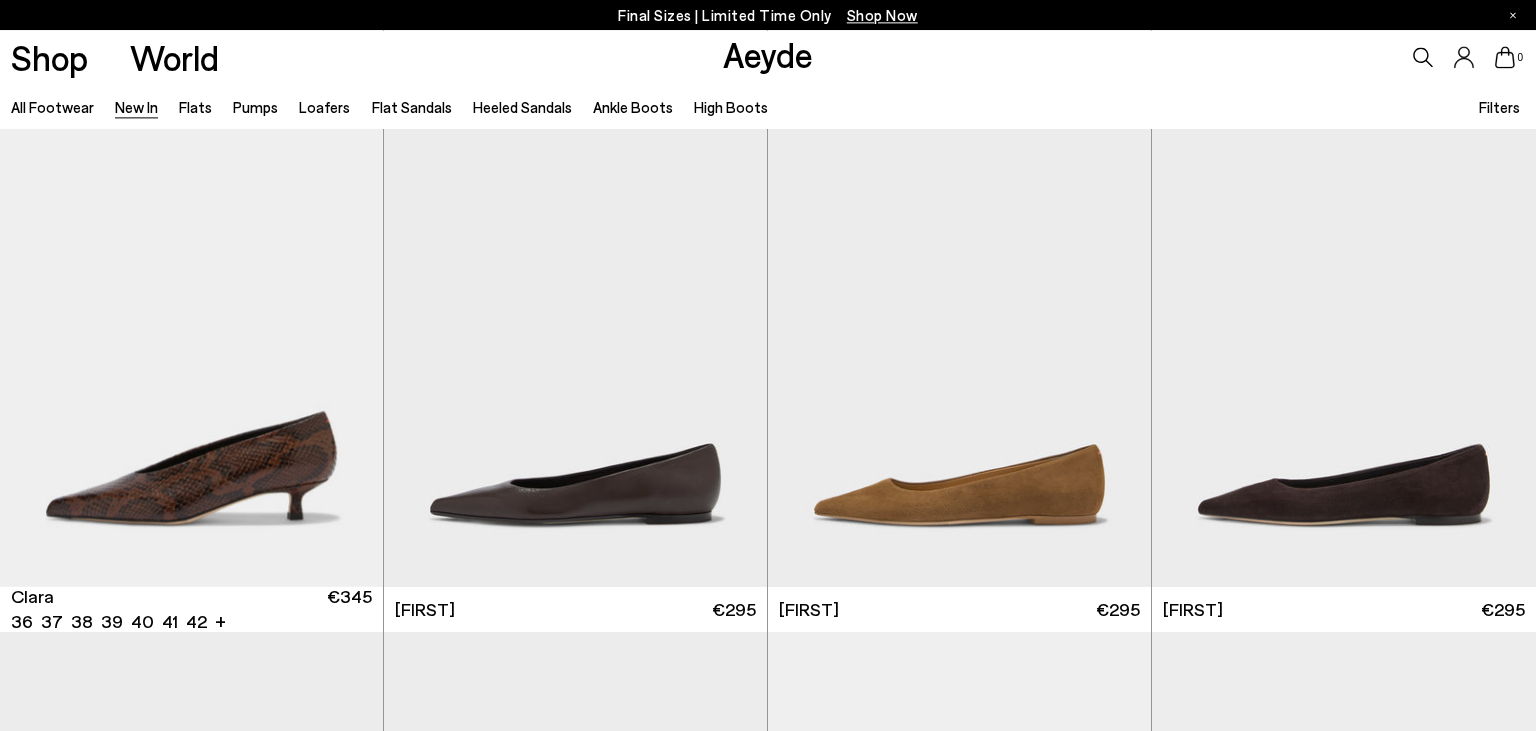 scroll, scrollTop: 6336, scrollLeft: 0, axis: vertical 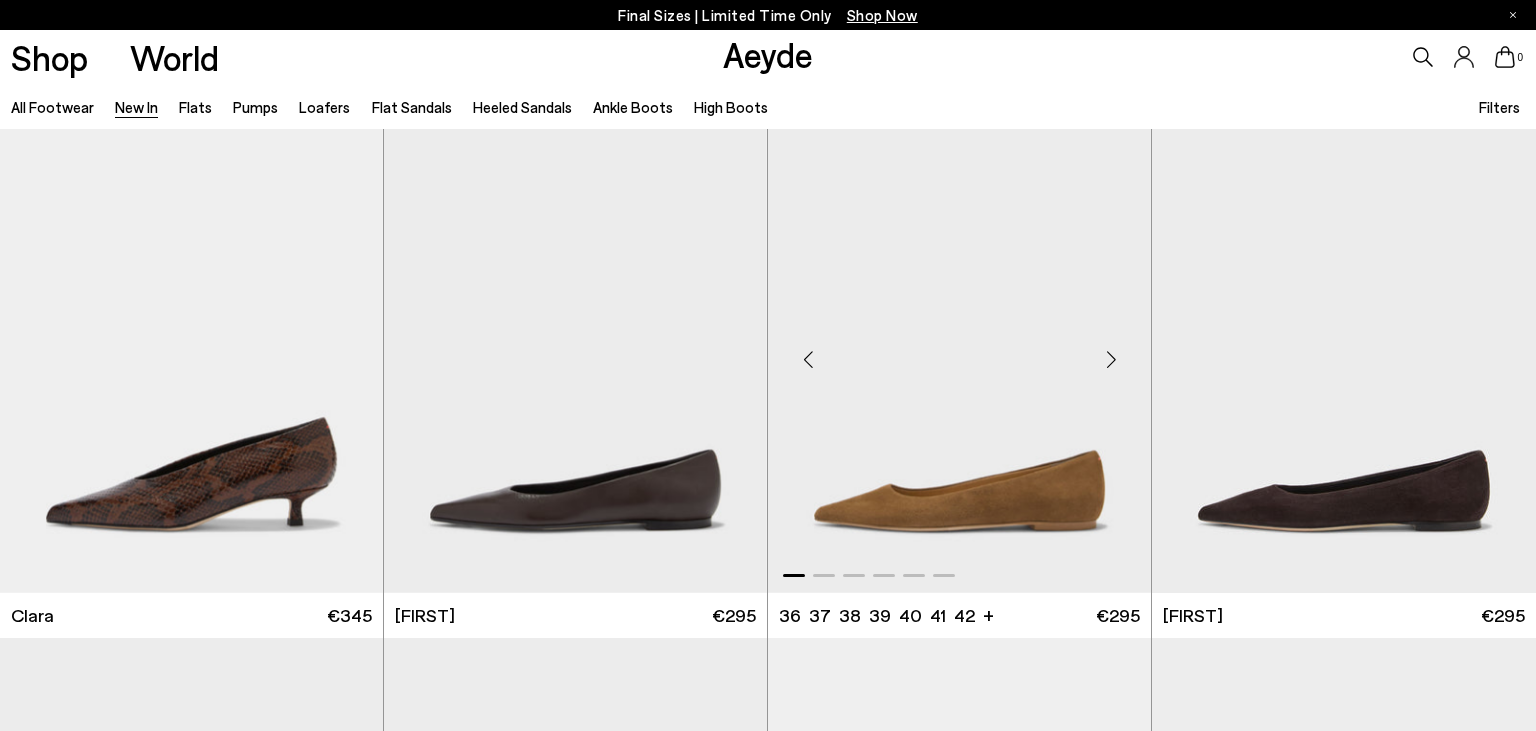 click at bounding box center [1111, 360] 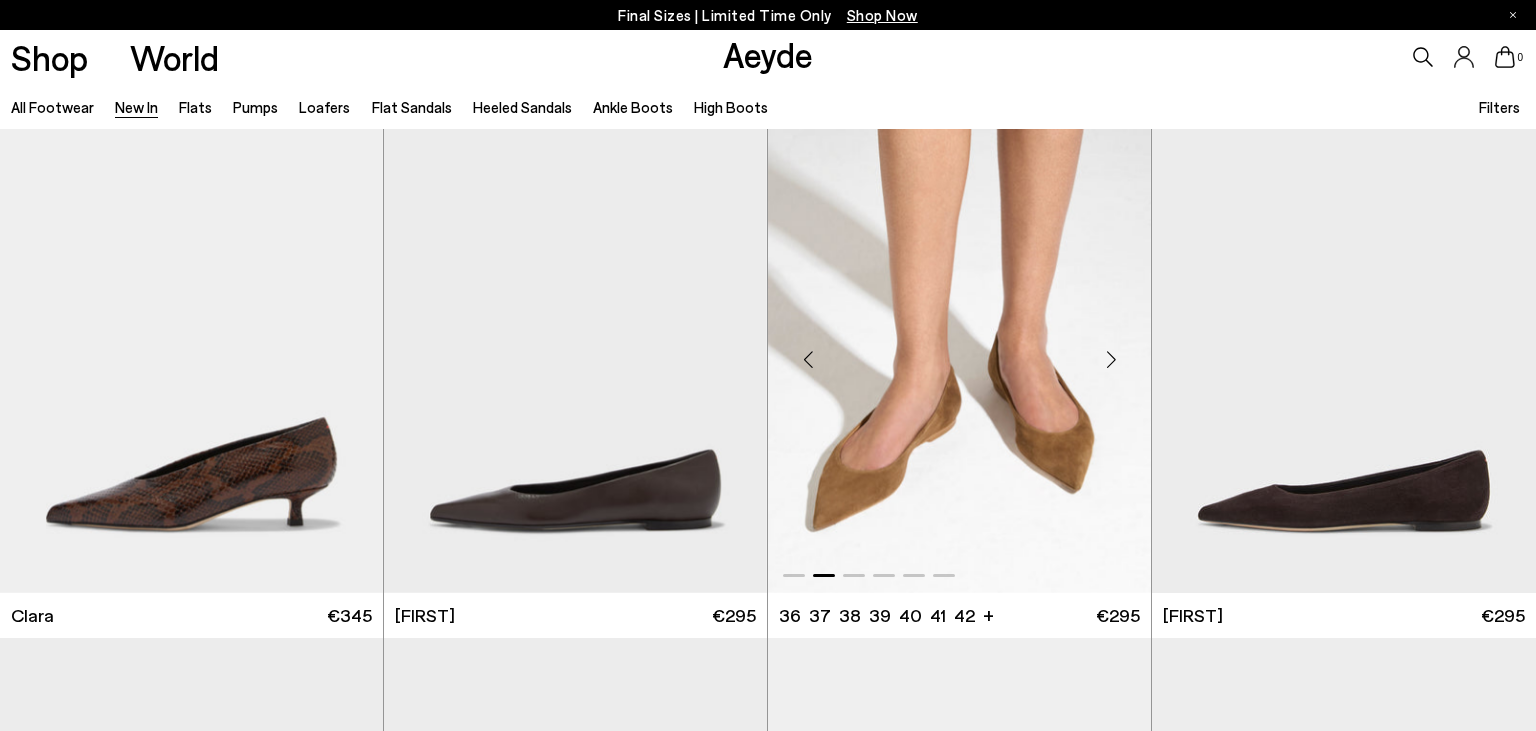 click at bounding box center (1111, 360) 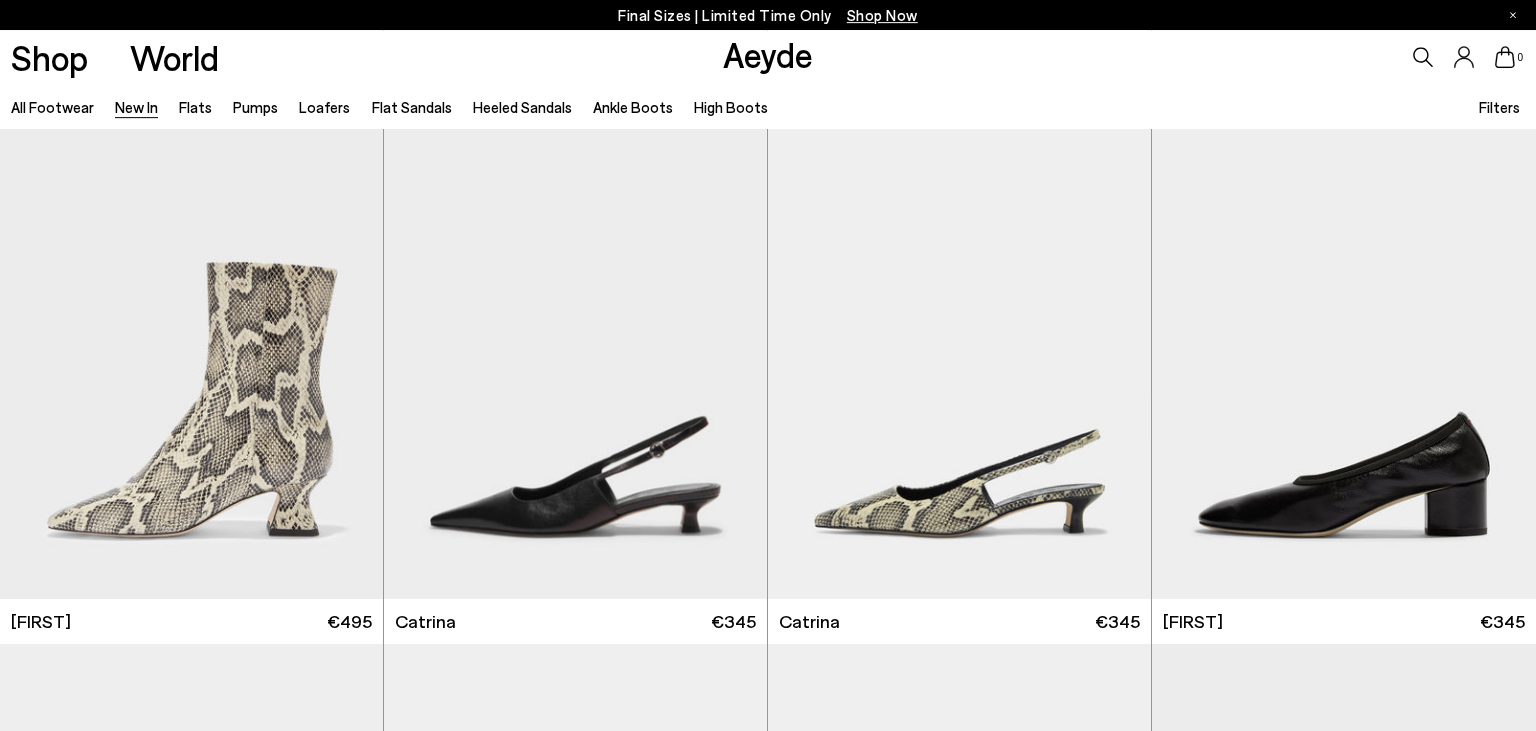 scroll, scrollTop: 9715, scrollLeft: 0, axis: vertical 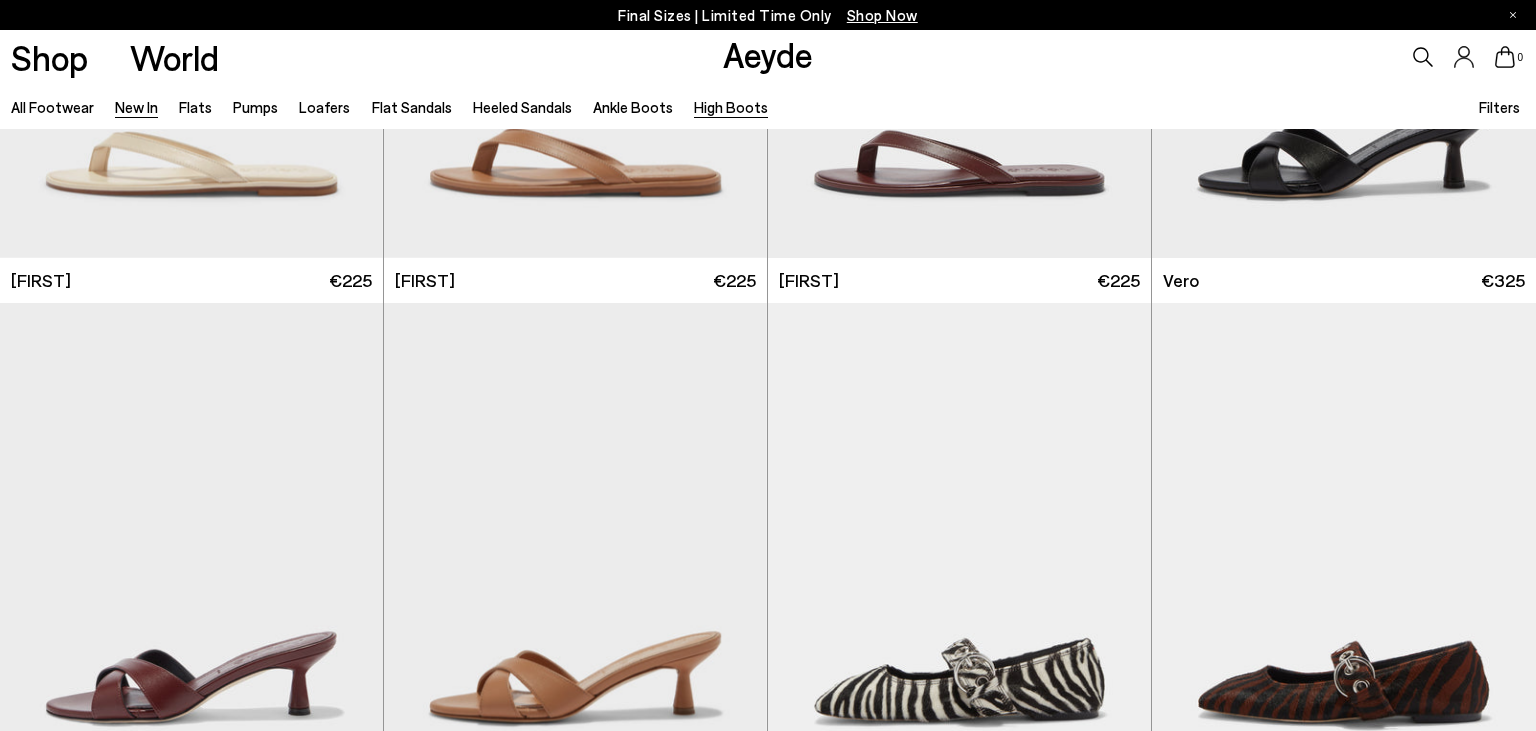 click on "High Boots" at bounding box center (731, 107) 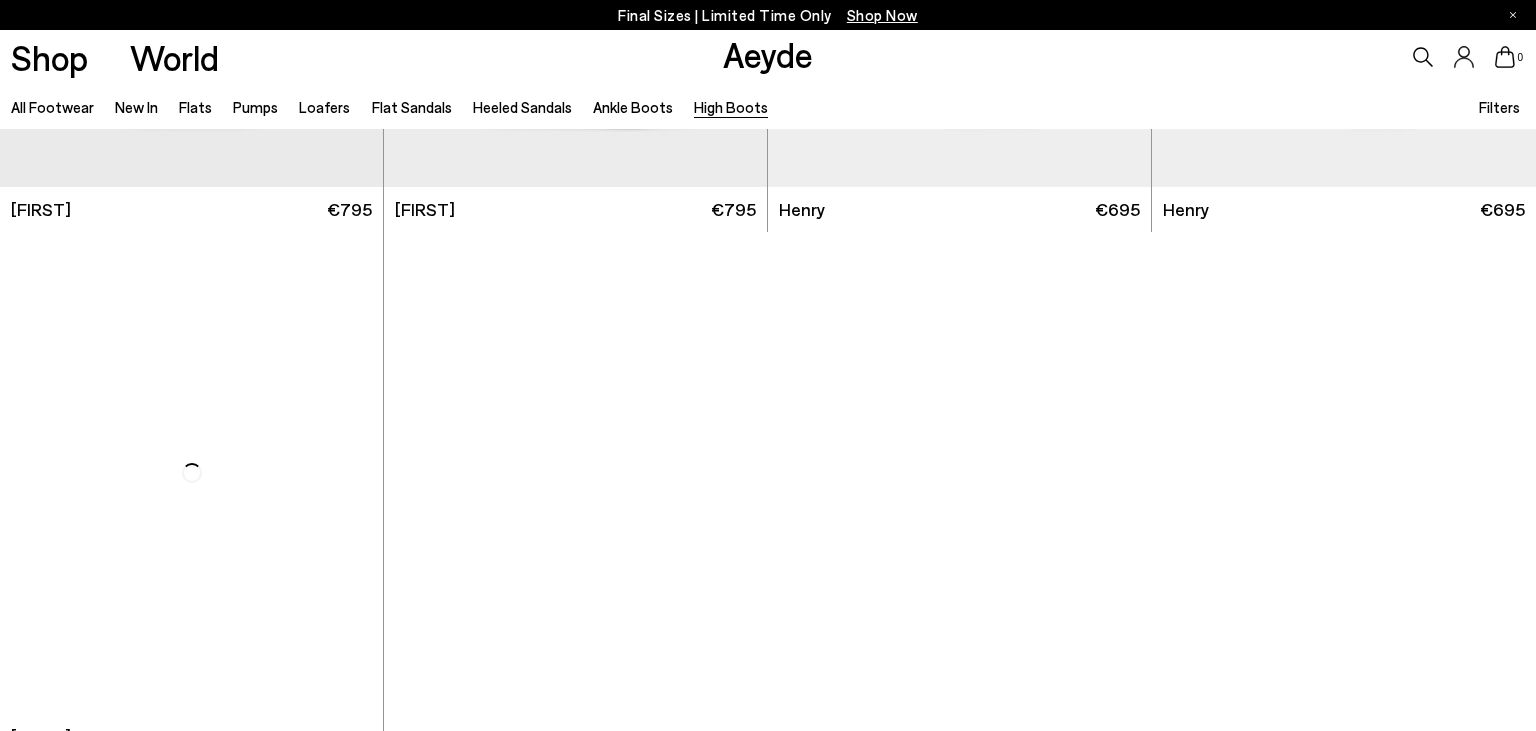 scroll, scrollTop: 1161, scrollLeft: 0, axis: vertical 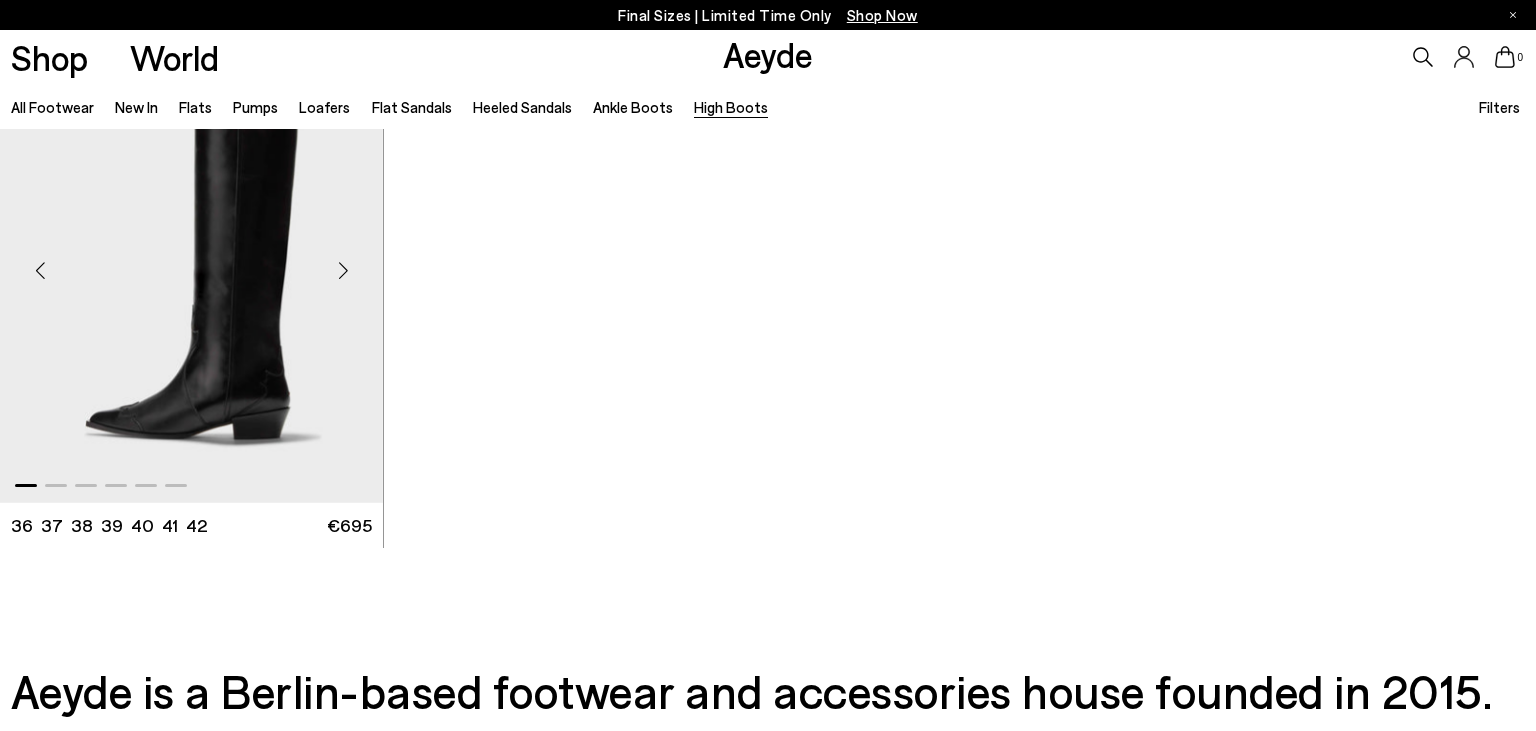 click at bounding box center [343, 270] 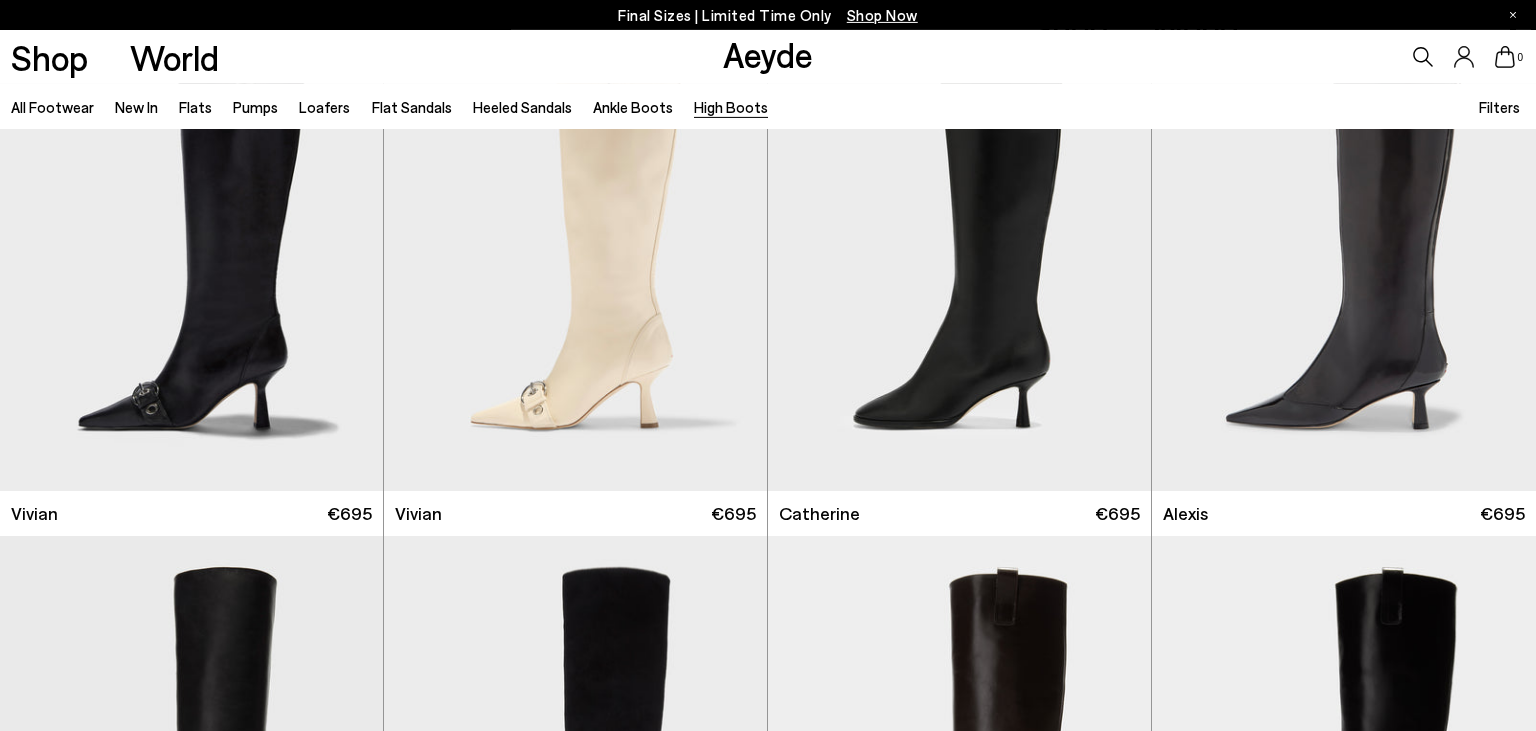 scroll, scrollTop: 0, scrollLeft: 0, axis: both 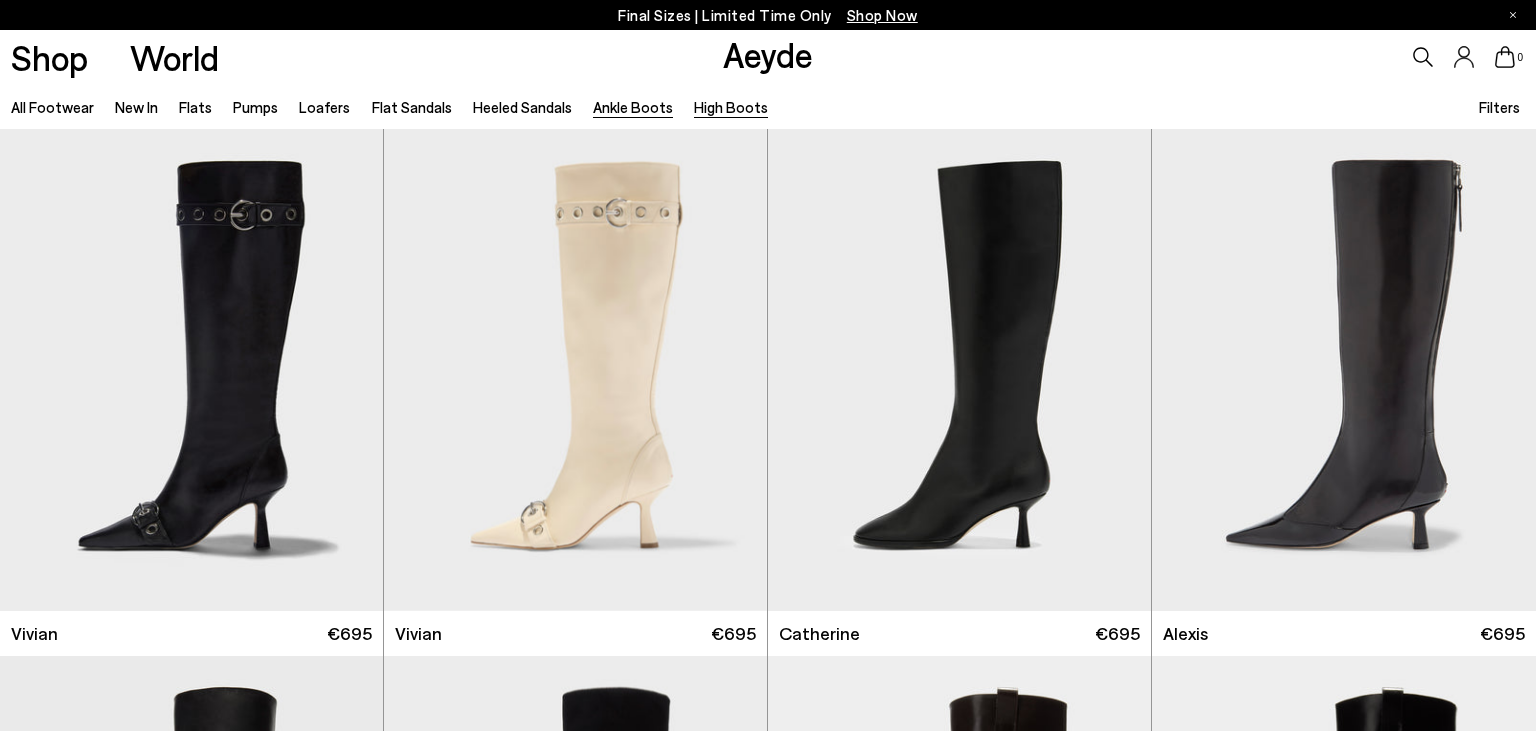 click on "Ankle Boots" at bounding box center [633, 107] 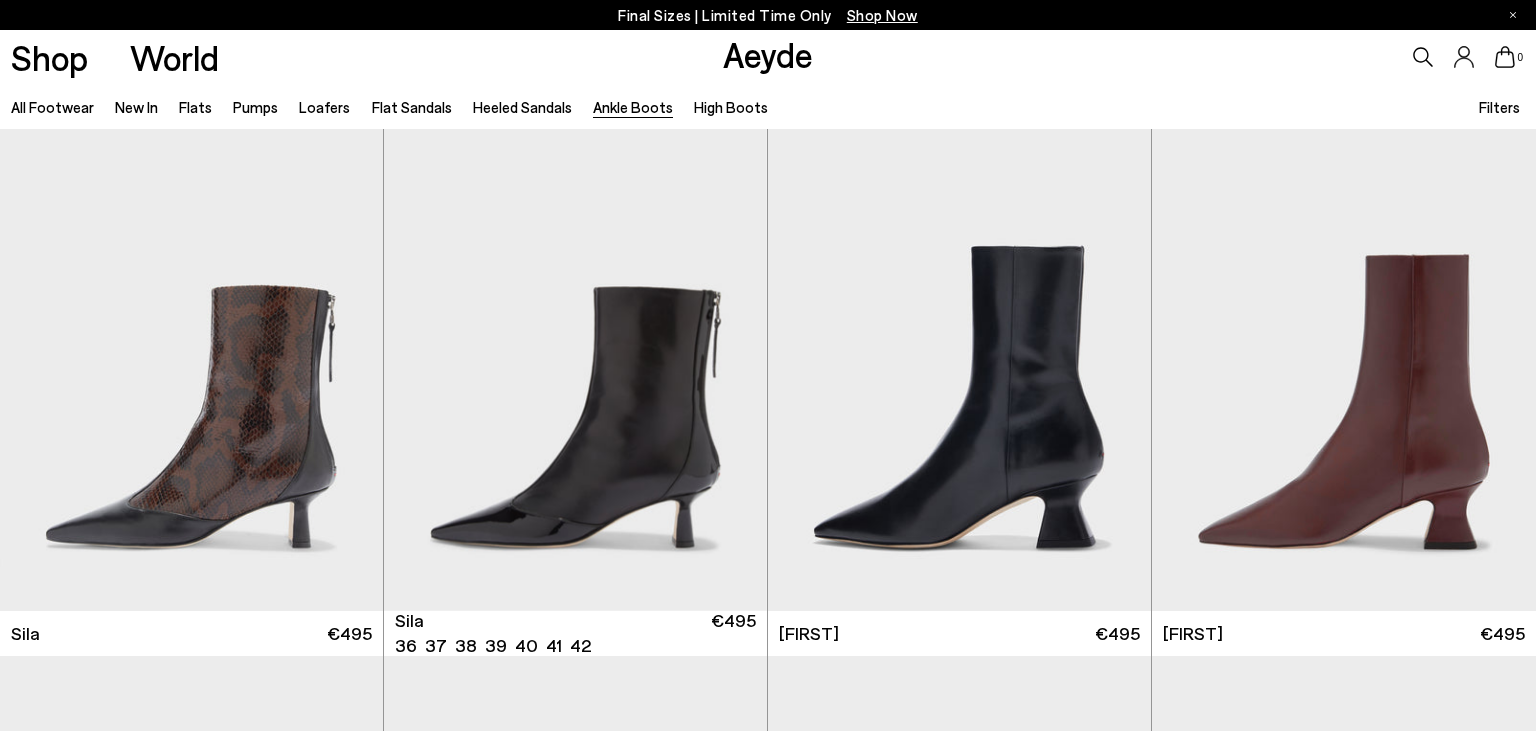 scroll, scrollTop: 0, scrollLeft: 0, axis: both 